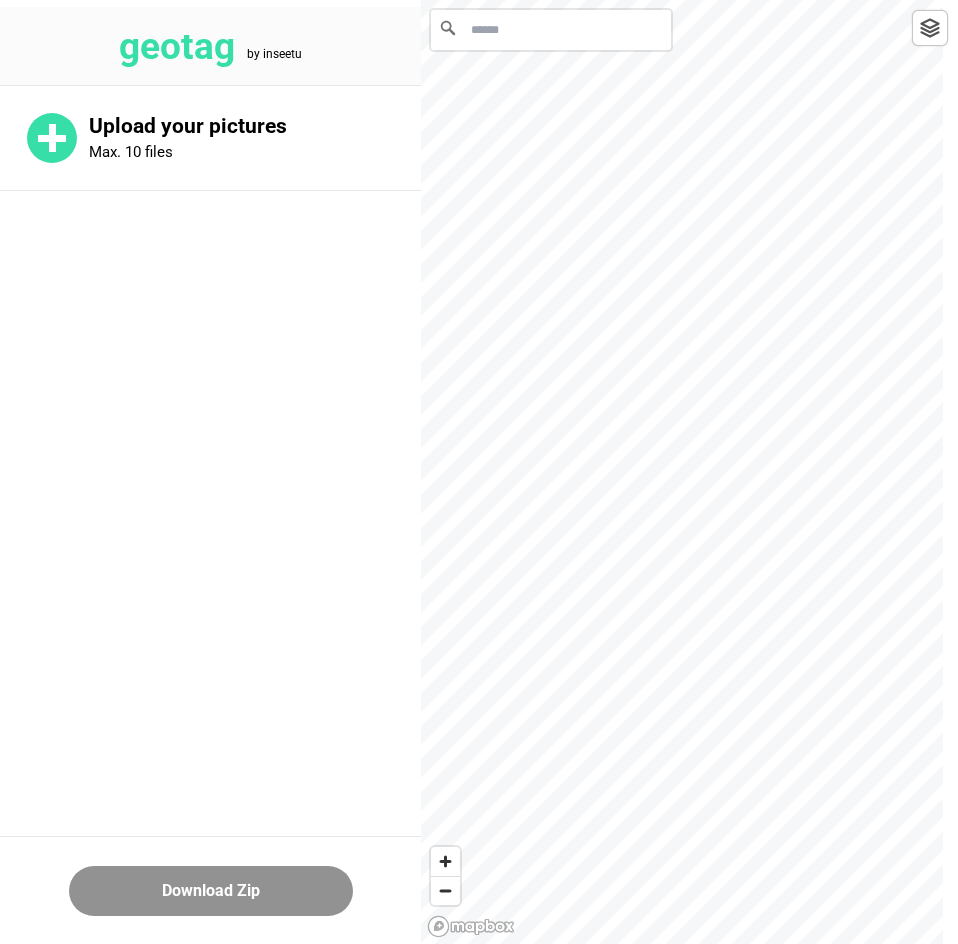 scroll, scrollTop: 0, scrollLeft: 0, axis: both 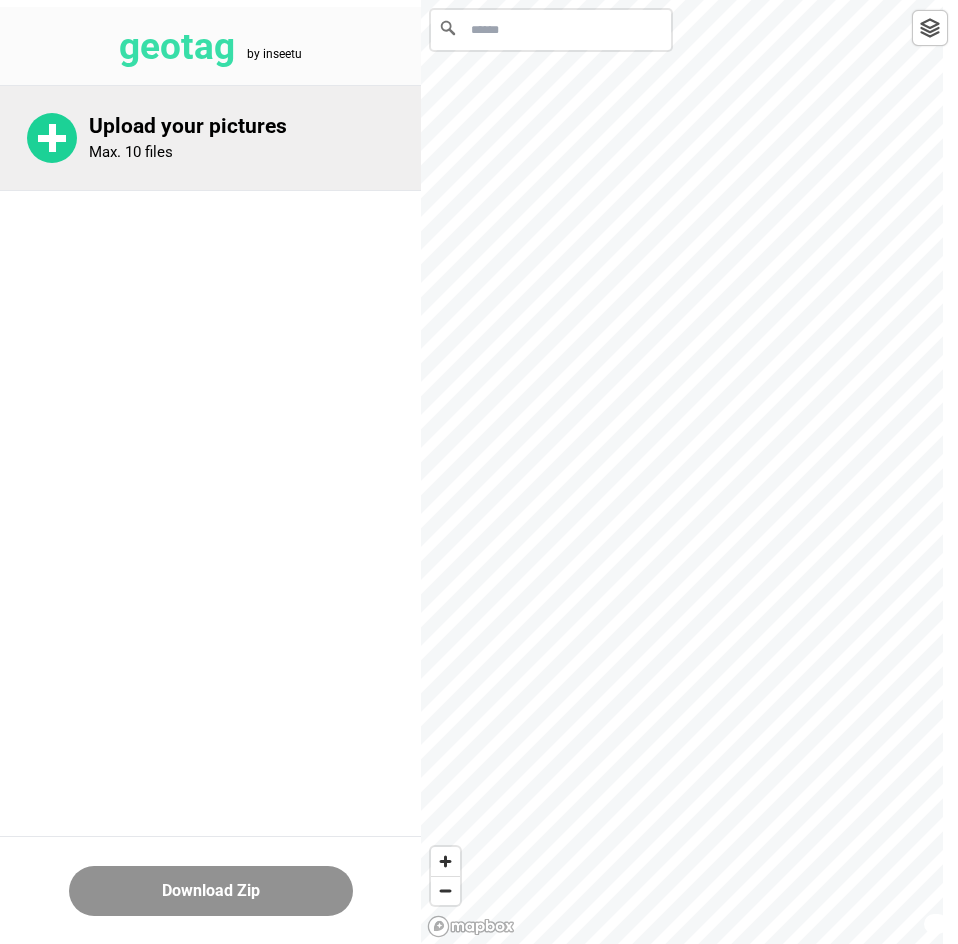 click on "Upload your pictures" at bounding box center [255, 126] 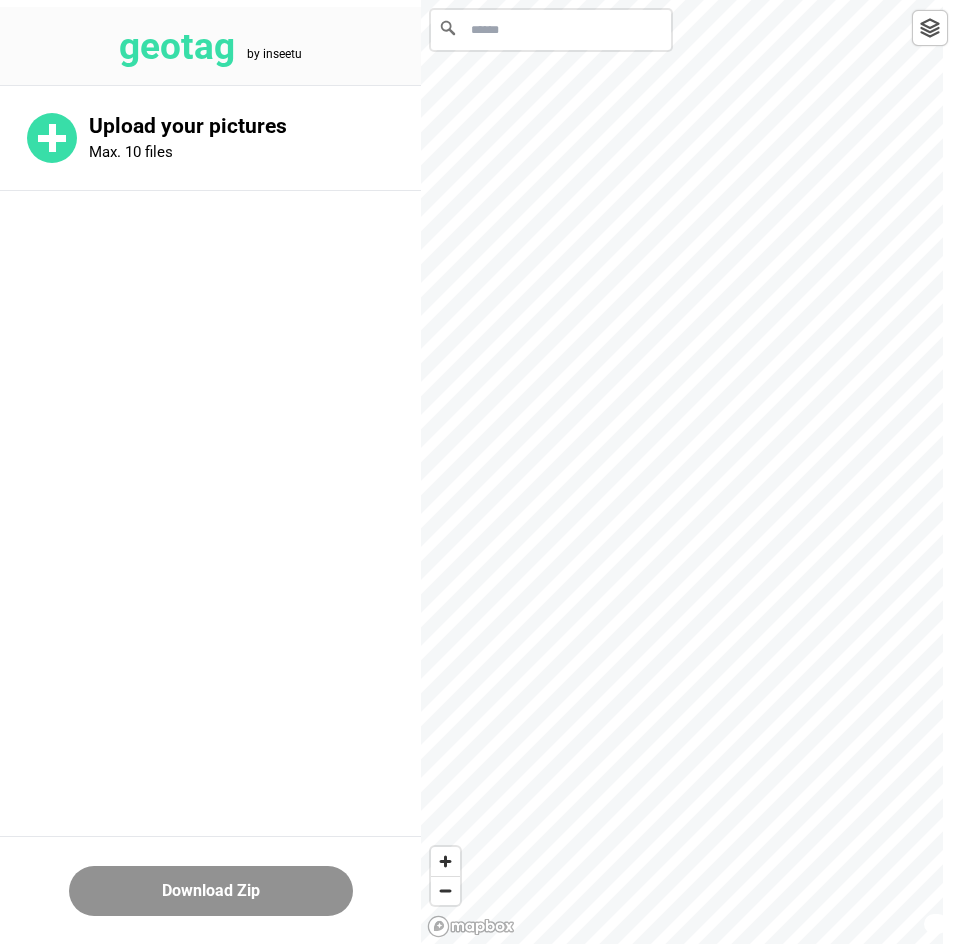 click on "Upload your pictures Max. 10 files" at bounding box center [210, 406] 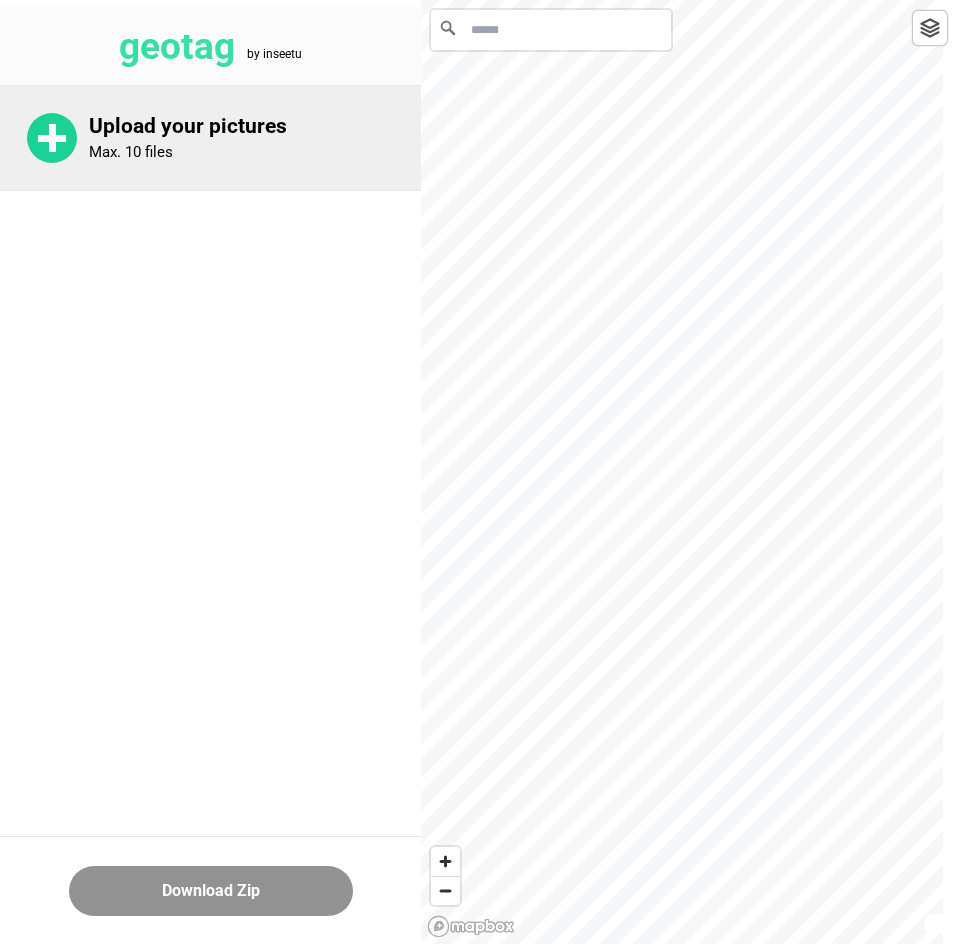 click on "Max. 10 files" at bounding box center [131, 152] 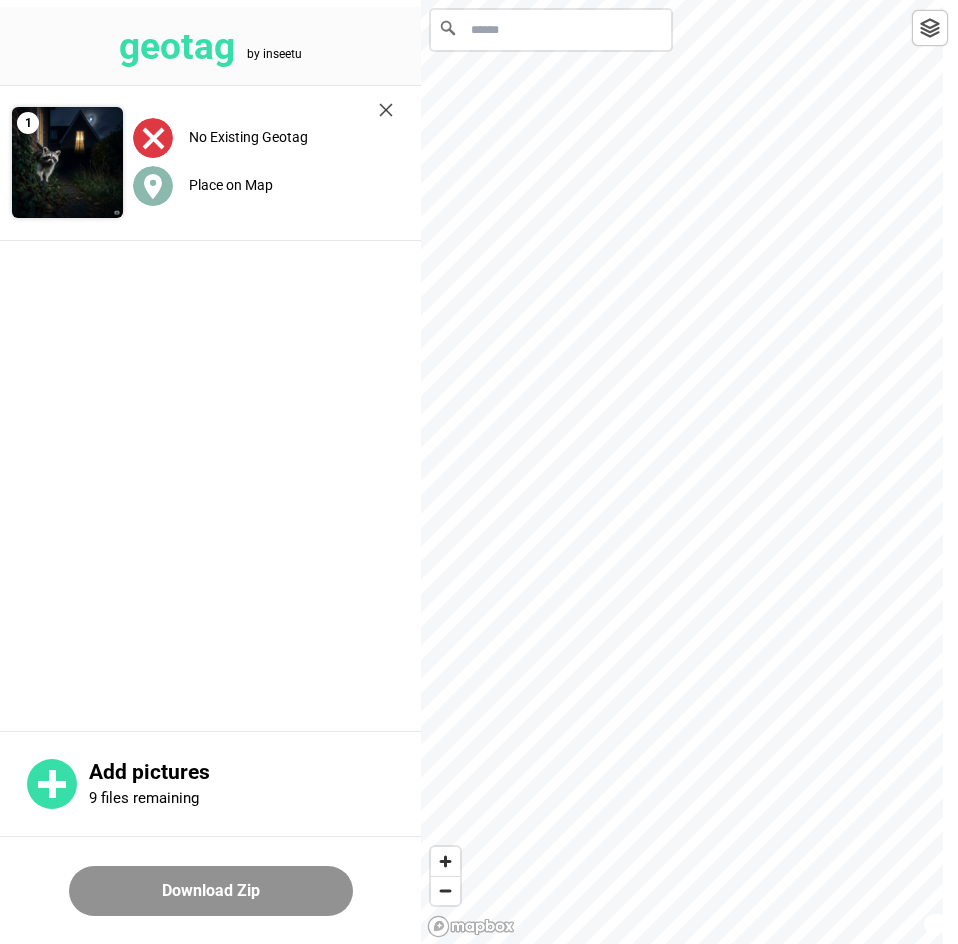 click 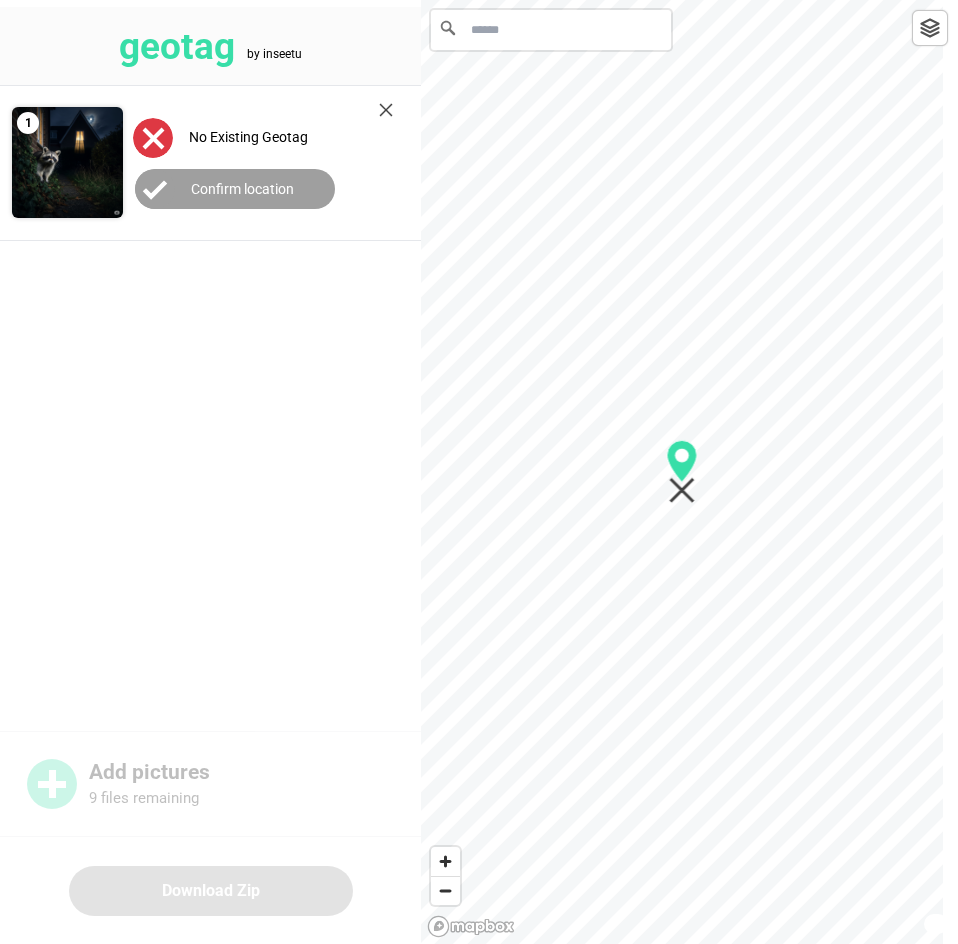 click on "Confirm location" at bounding box center (242, 189) 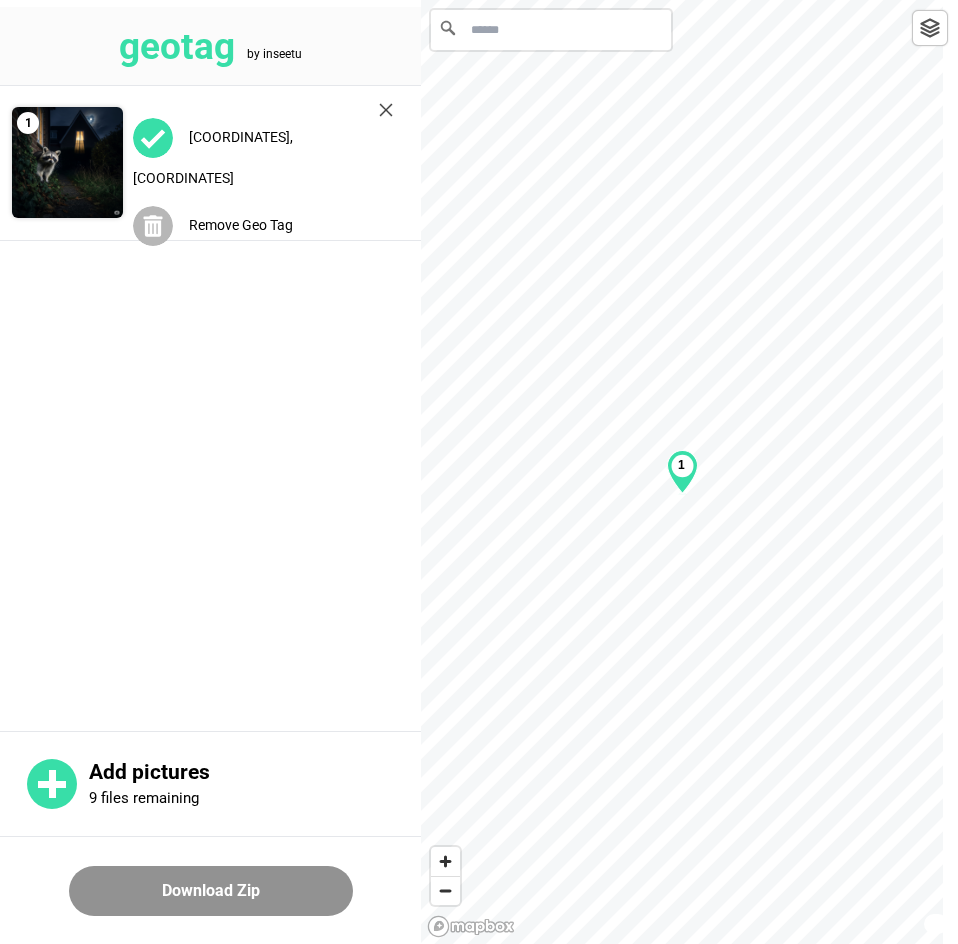 click 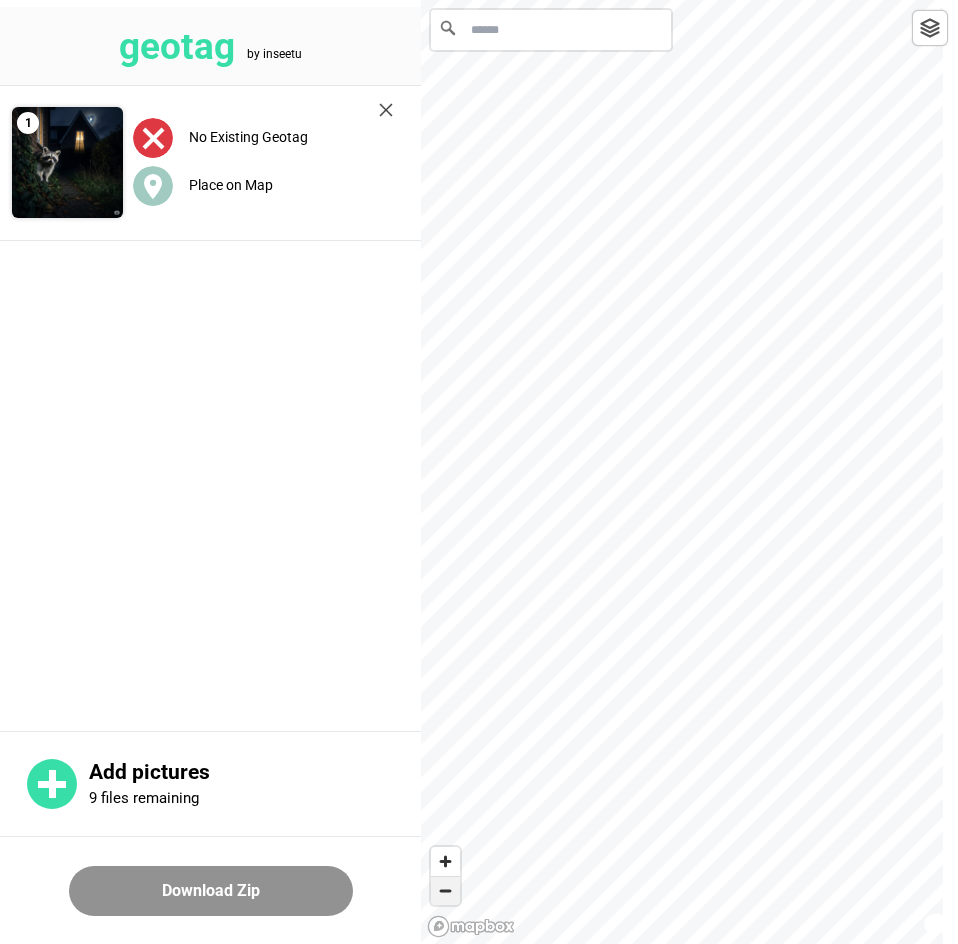 click at bounding box center (445, 891) 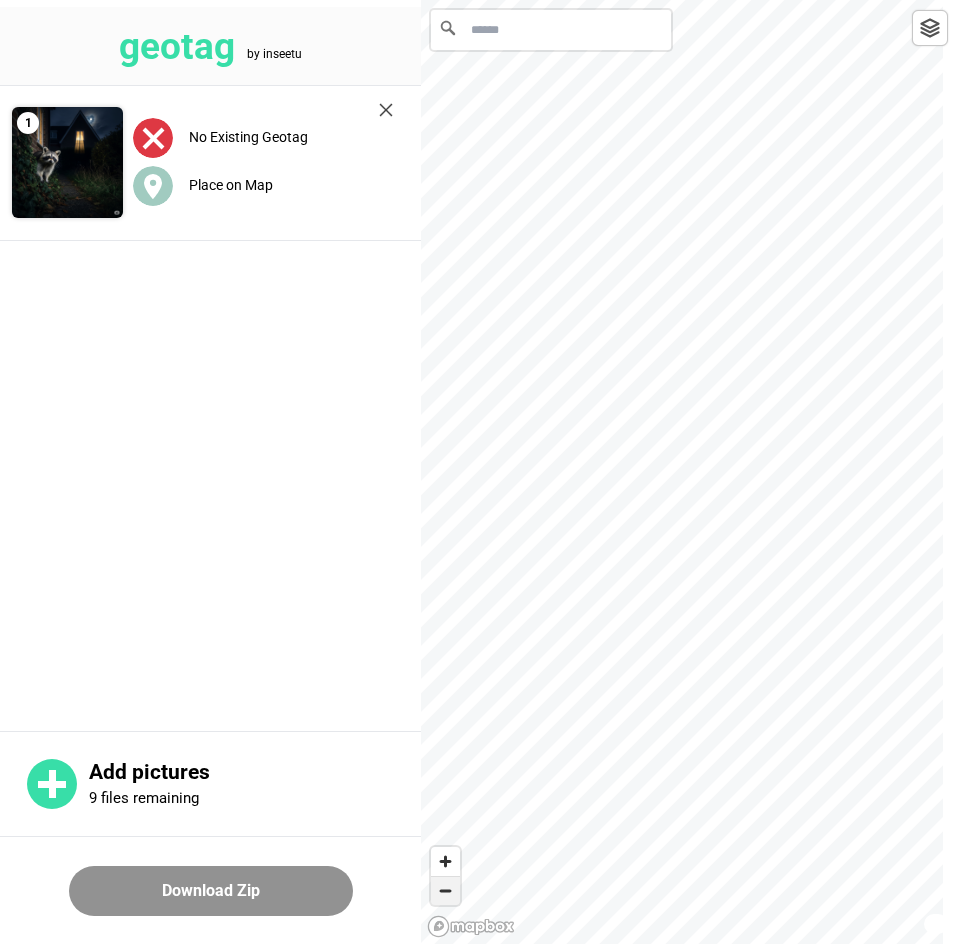 click at bounding box center [445, 891] 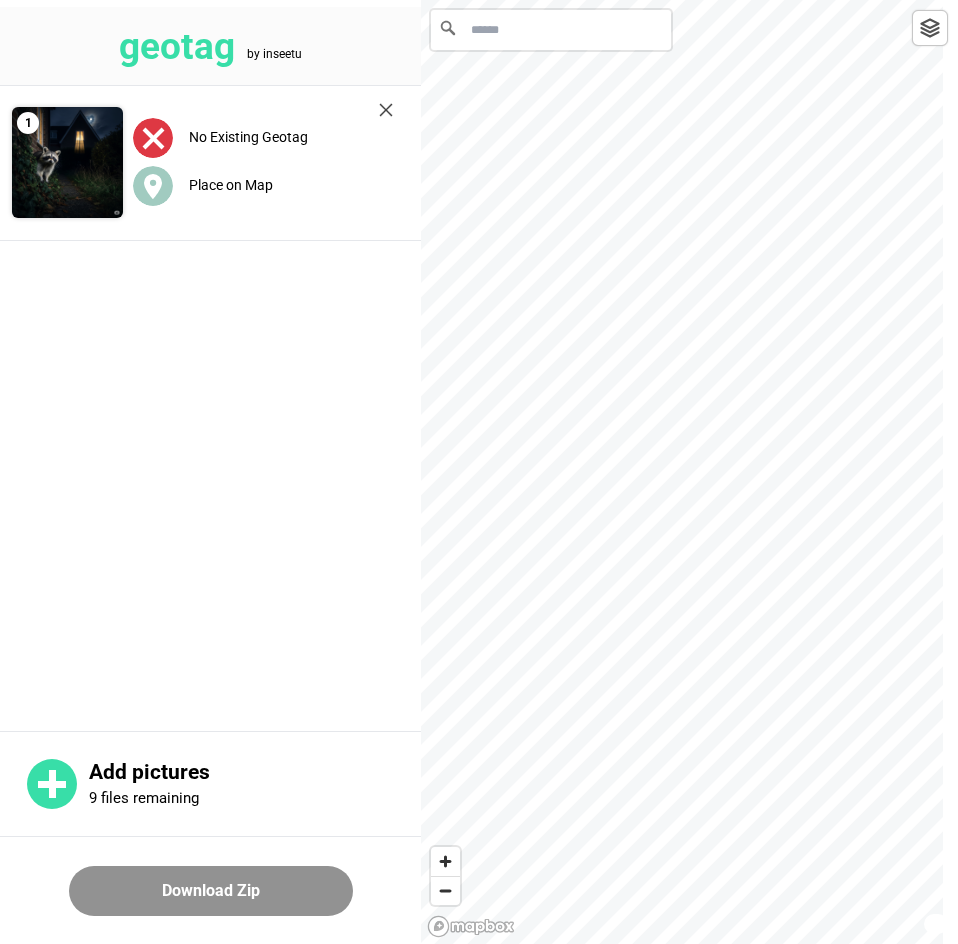 click on "geotag by inseetu 1 No Existing Geotag Place on Map  Add pictures 9 files remaining  Download Zip  © Mapbox   © OpenStreetMap   Improve this map" at bounding box center [479, 0] 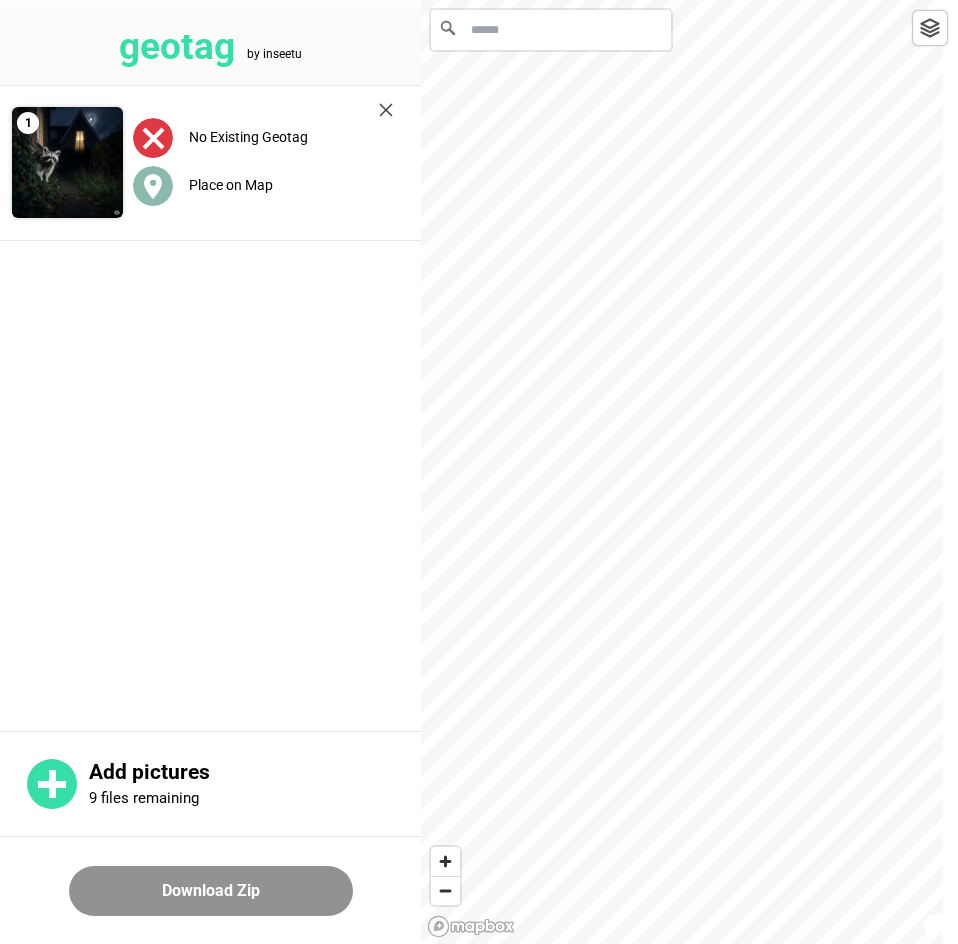 click 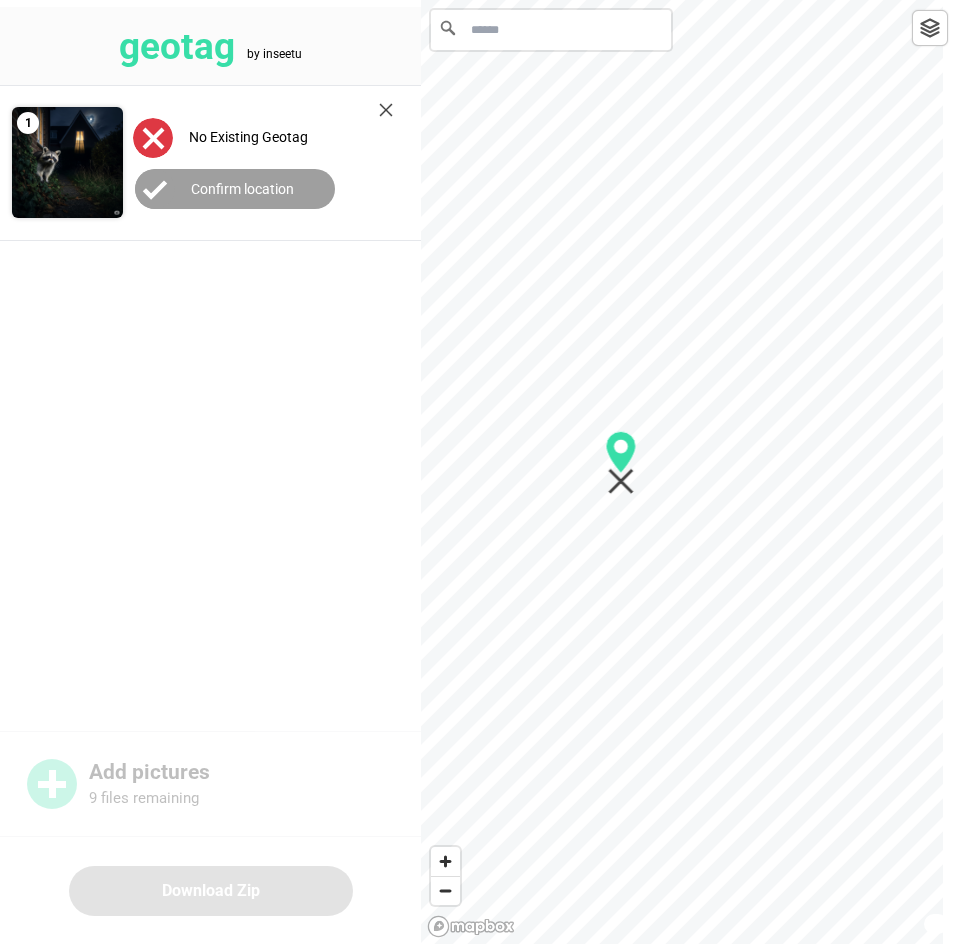 click at bounding box center (689, 0) 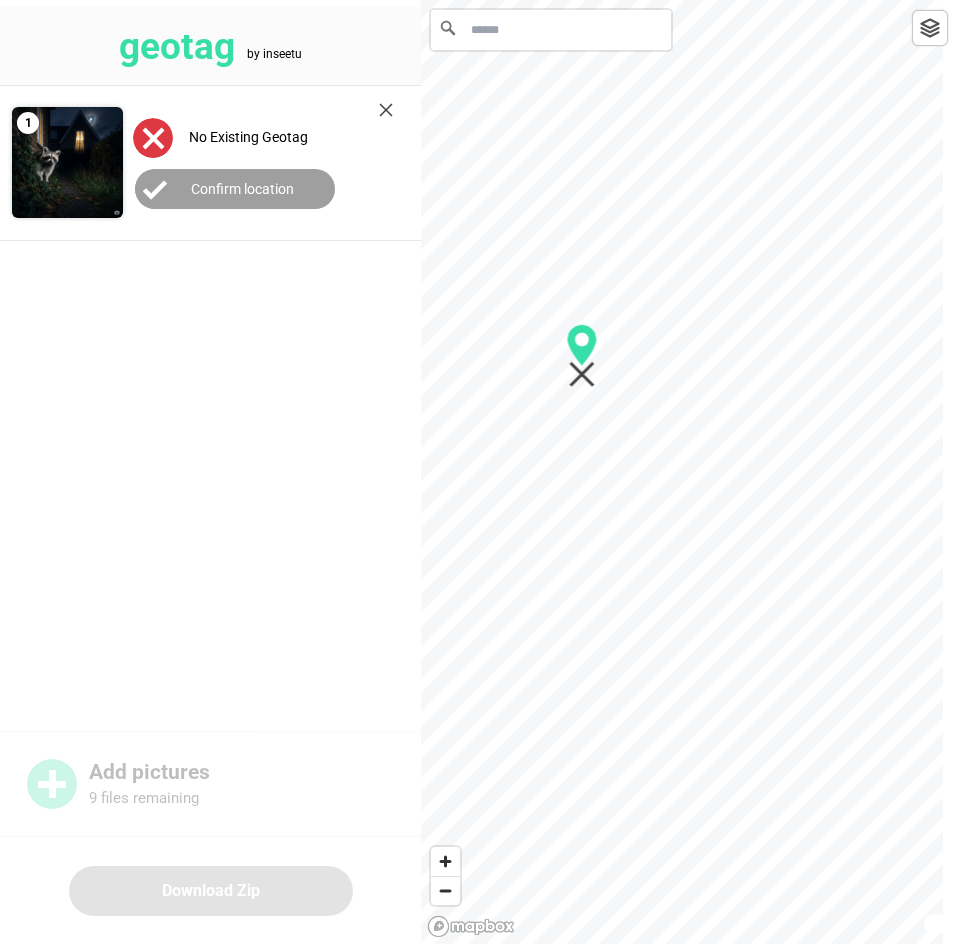 click at bounding box center (689, 0) 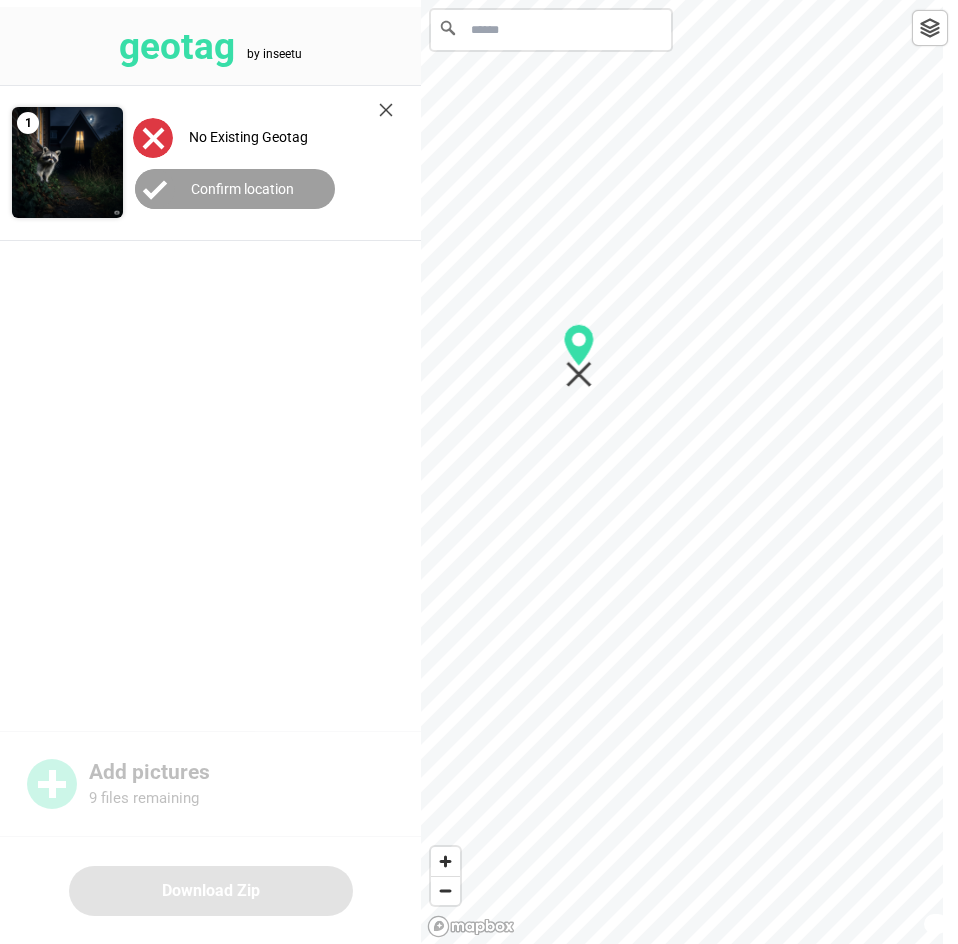 click on "Confirm location" at bounding box center [235, 189] 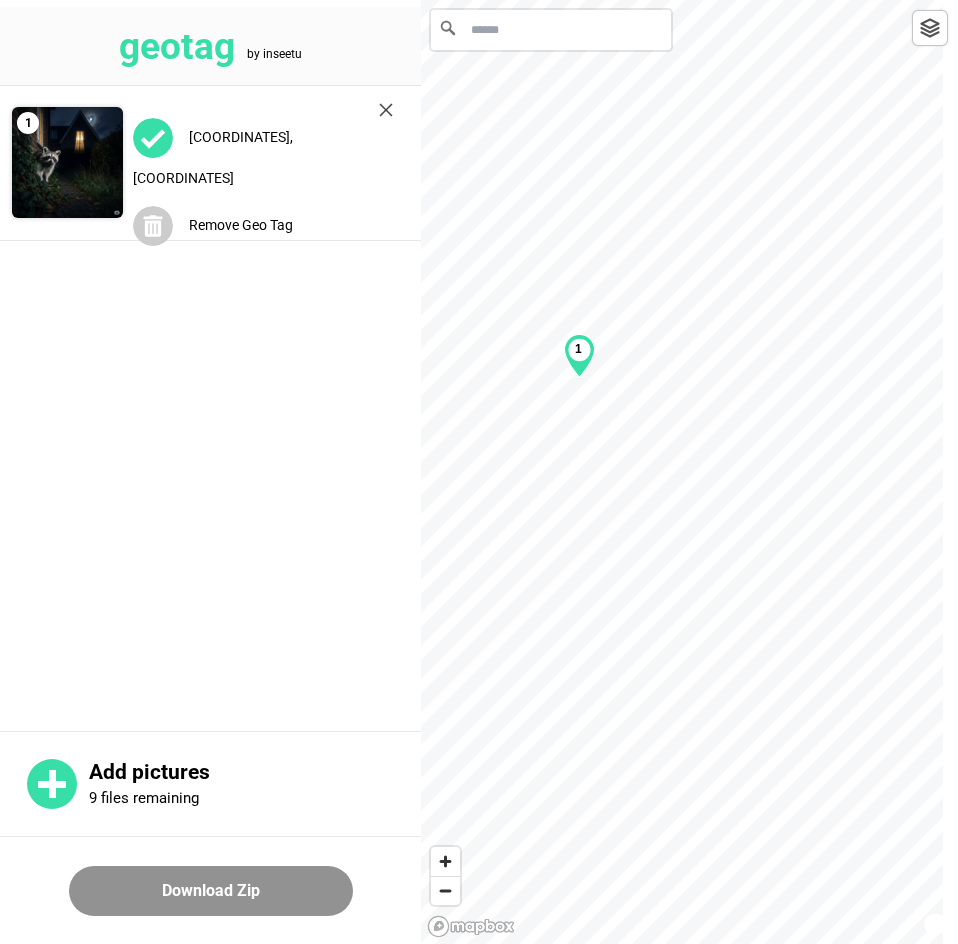 click on "Download Zip" at bounding box center [211, 891] 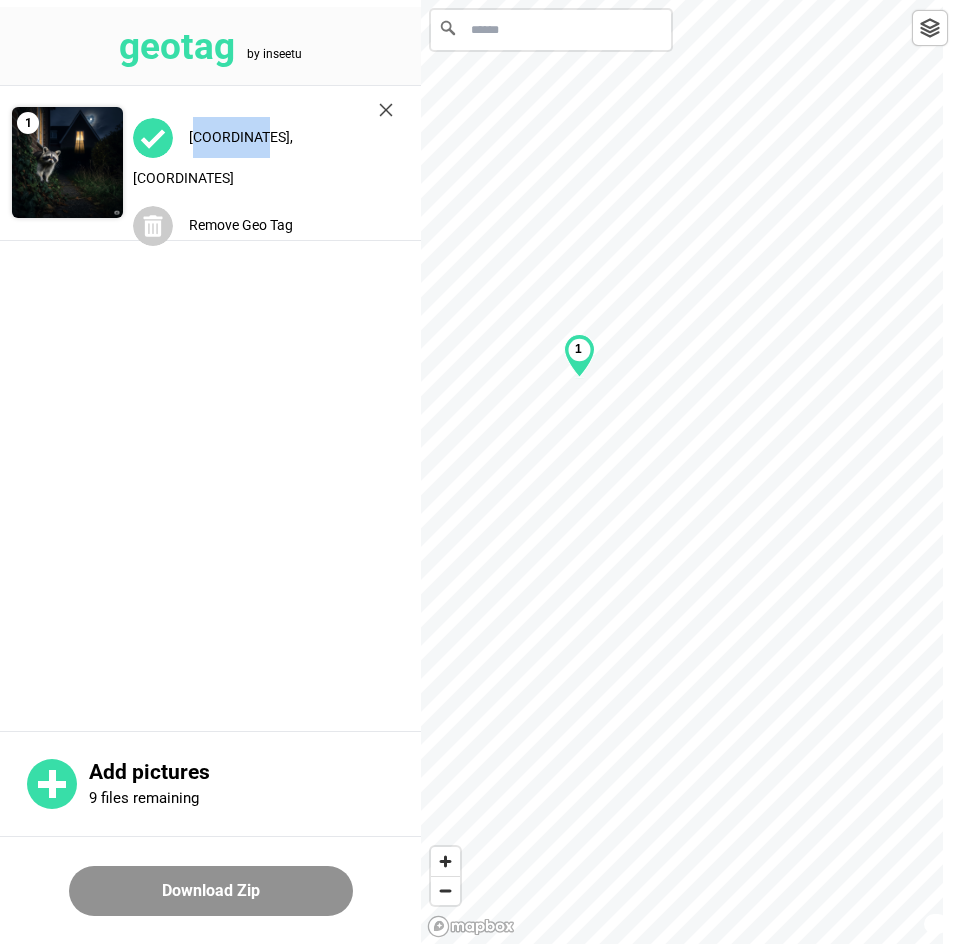 click on "[COORDINATES], [COORDINATES]" at bounding box center (213, 157) 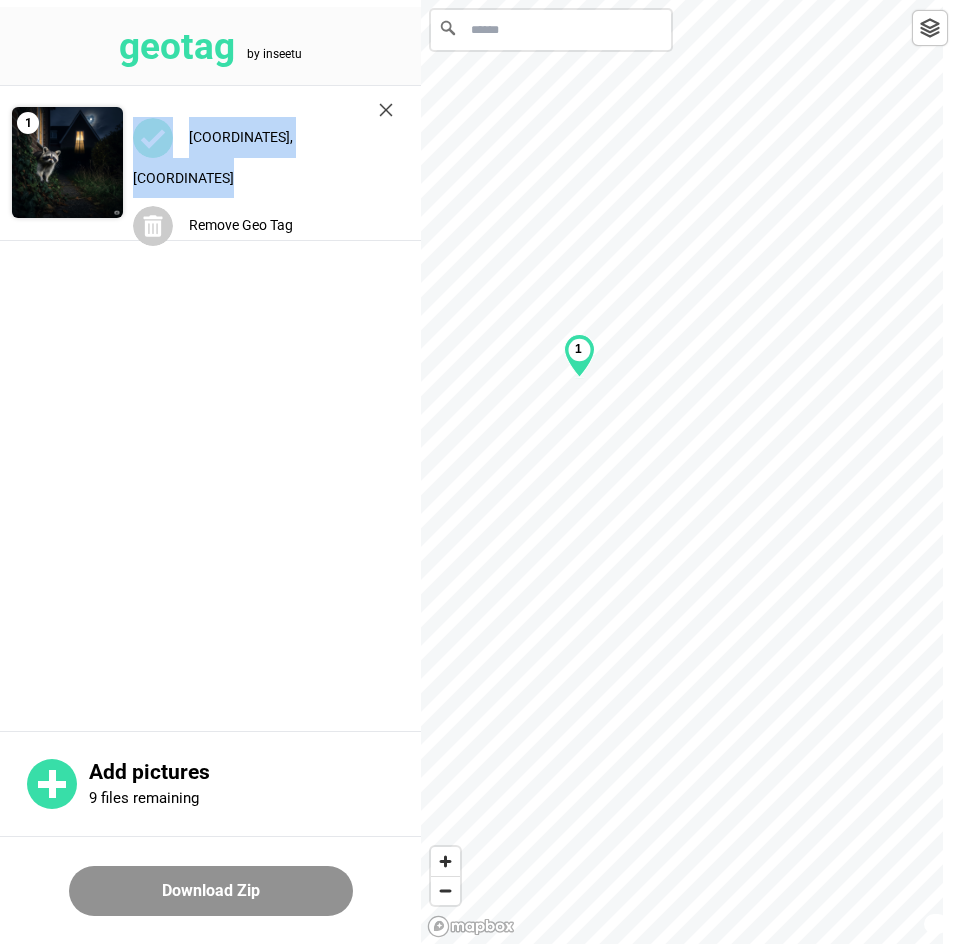 click on "[COORDINATES], [COORDINATES]" at bounding box center (213, 157) 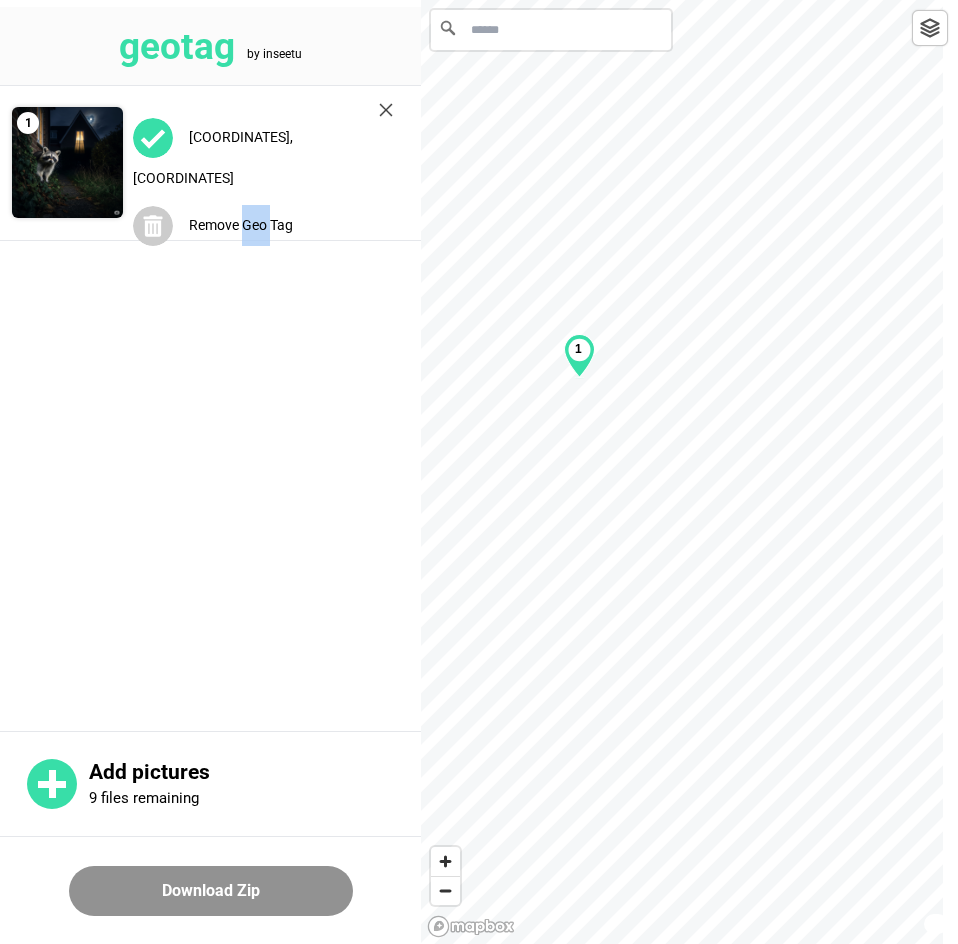 click on "[COORDINATES], [COORDINATES] Remove Geo Tag" at bounding box center (210, 406) 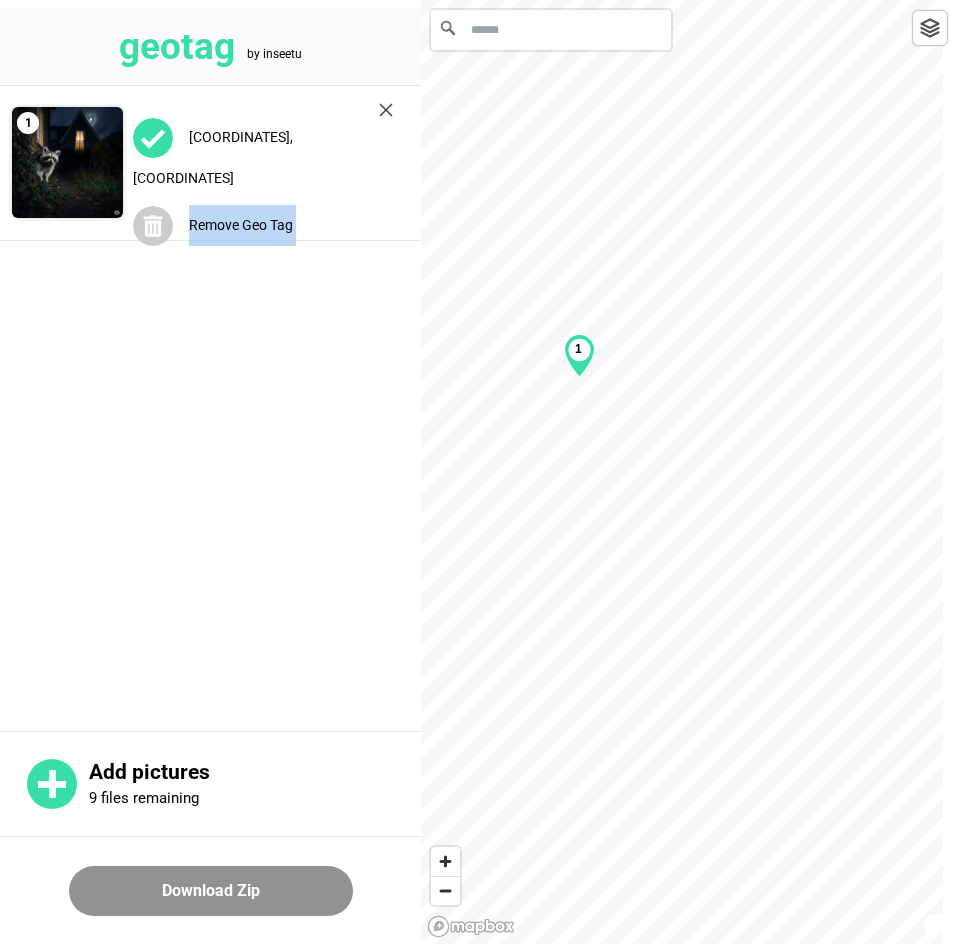 click on "[COORDINATES], [COORDINATES] Remove Geo Tag" at bounding box center [210, 406] 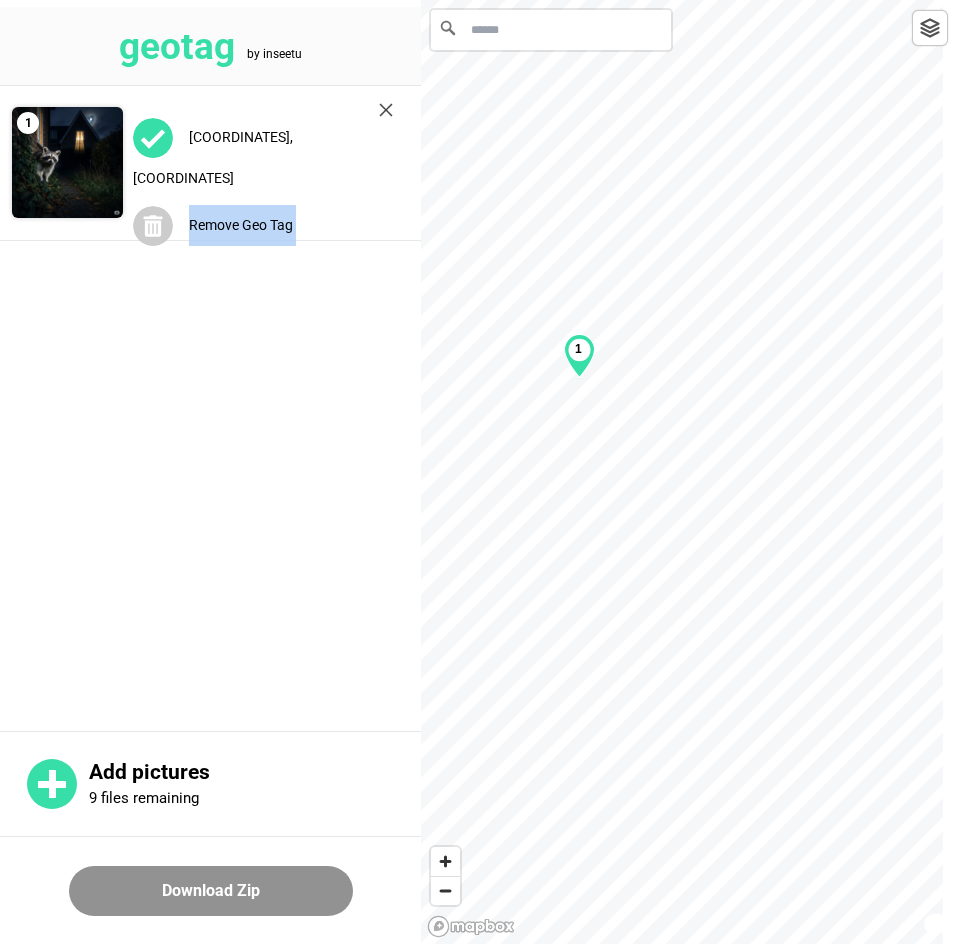 click on "[COORDINATES], [COORDINATES] Remove Geo Tag" at bounding box center [210, 406] 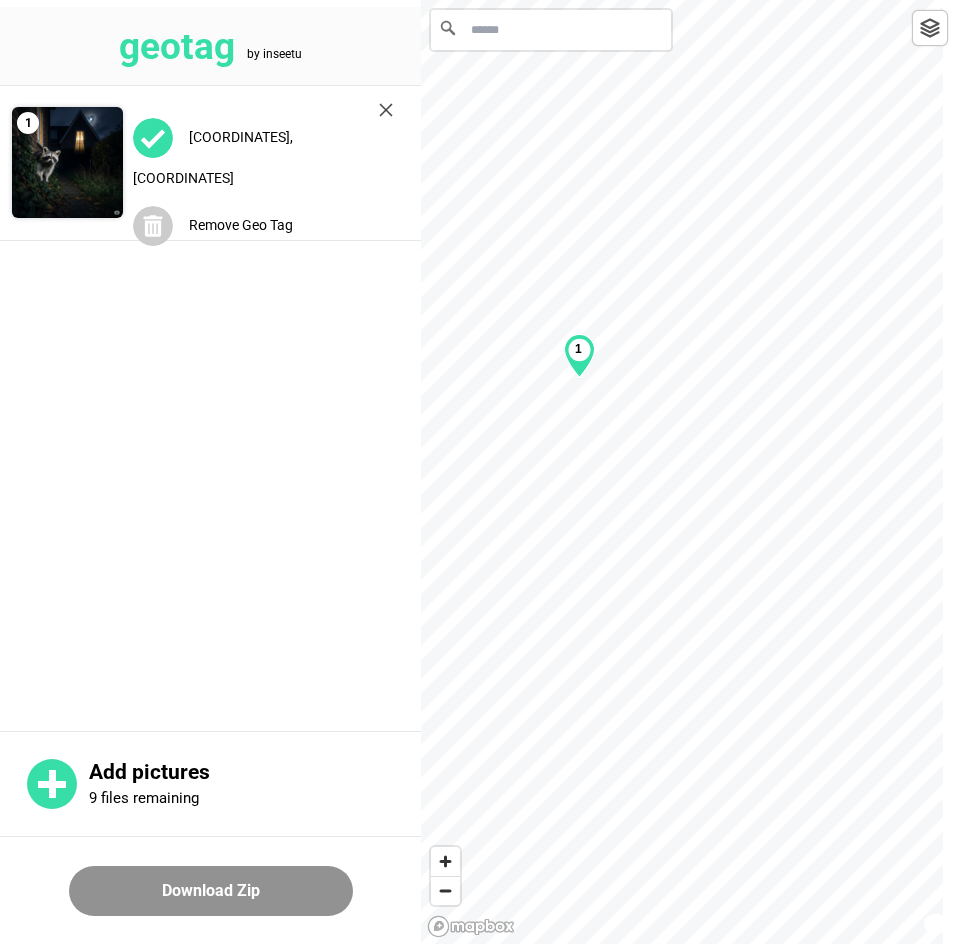 click at bounding box center [67, 162] 